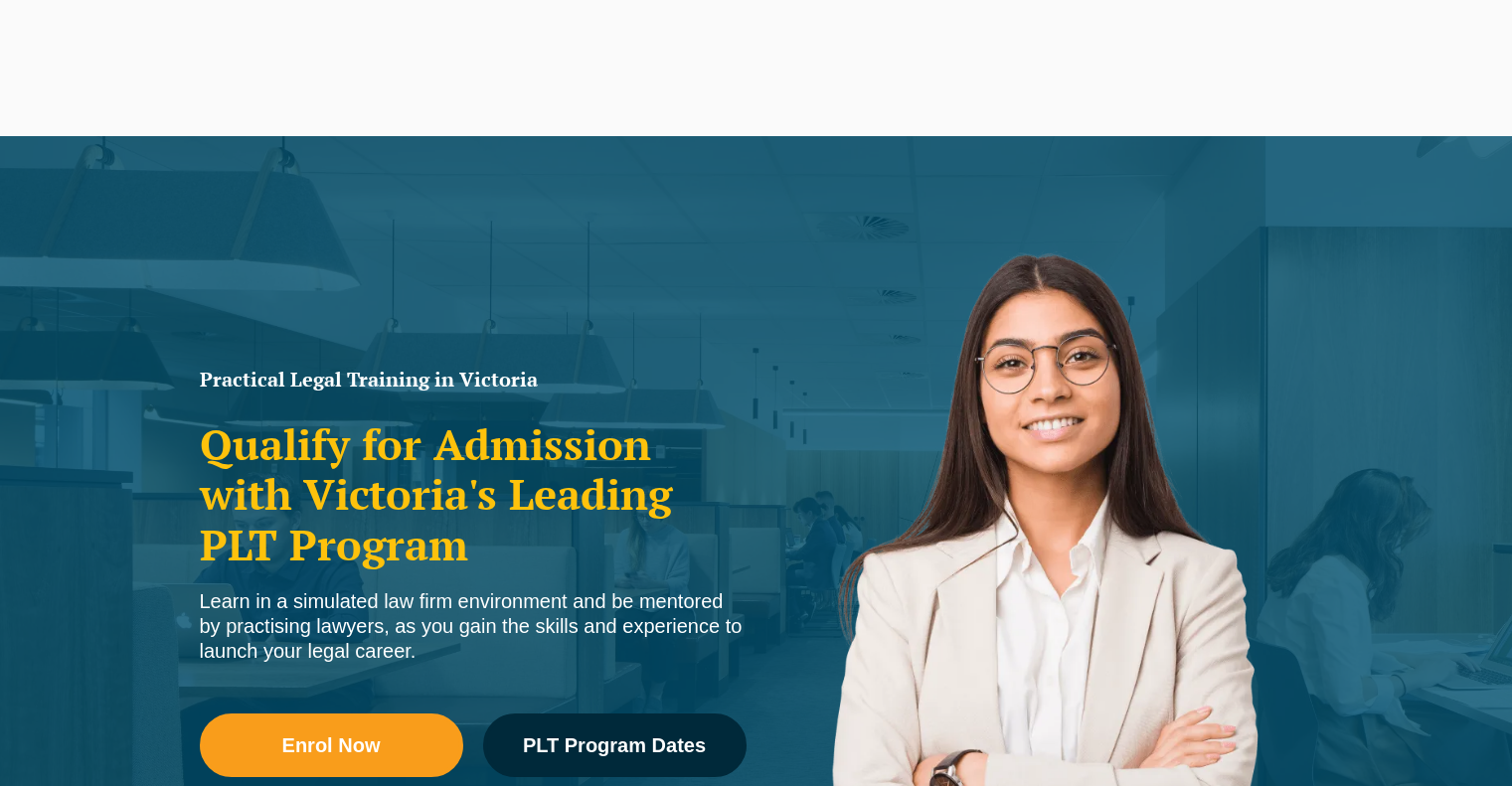 scroll, scrollTop: 0, scrollLeft: 0, axis: both 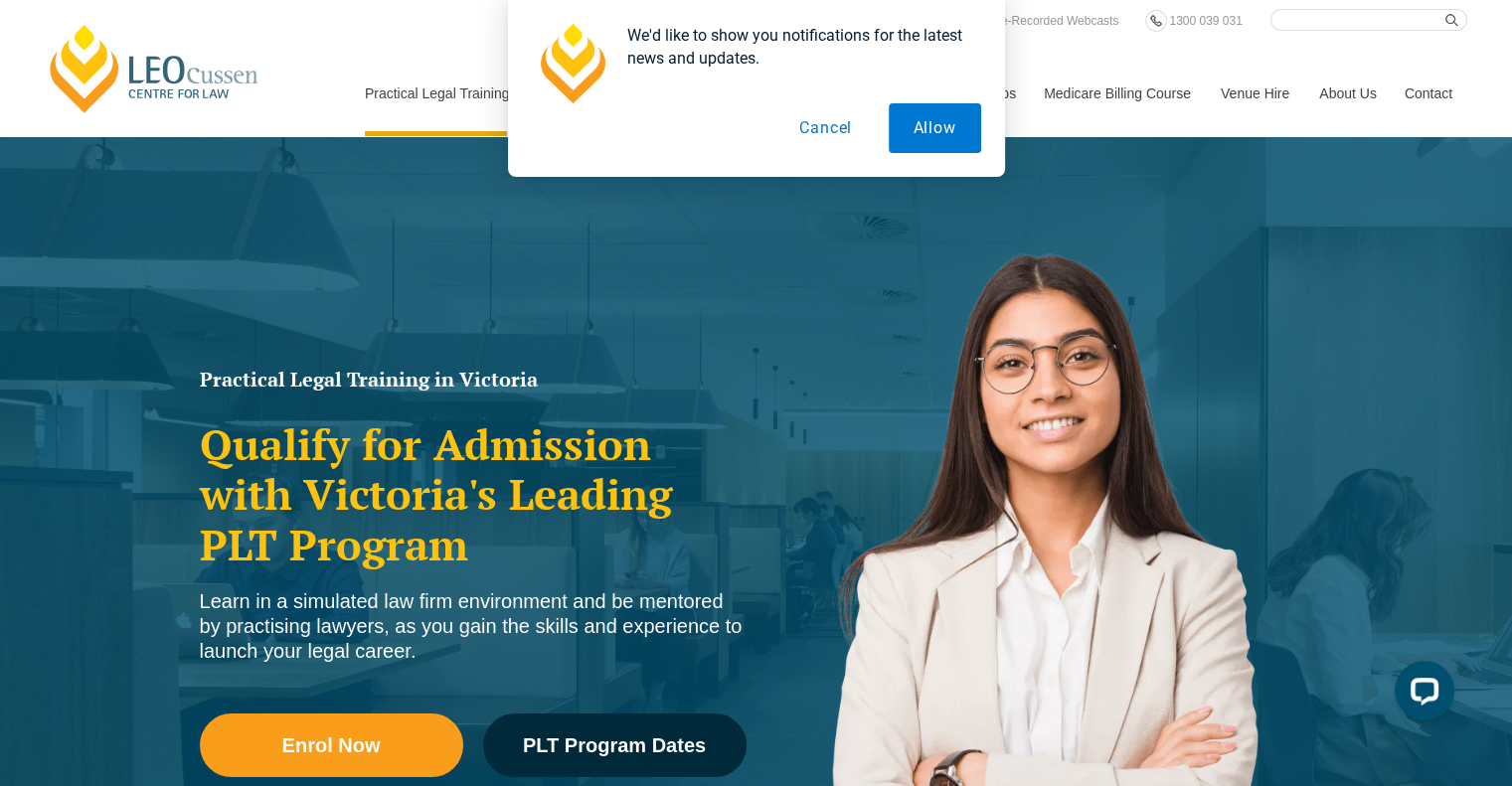 click on "Cancel" at bounding box center [825, 128] 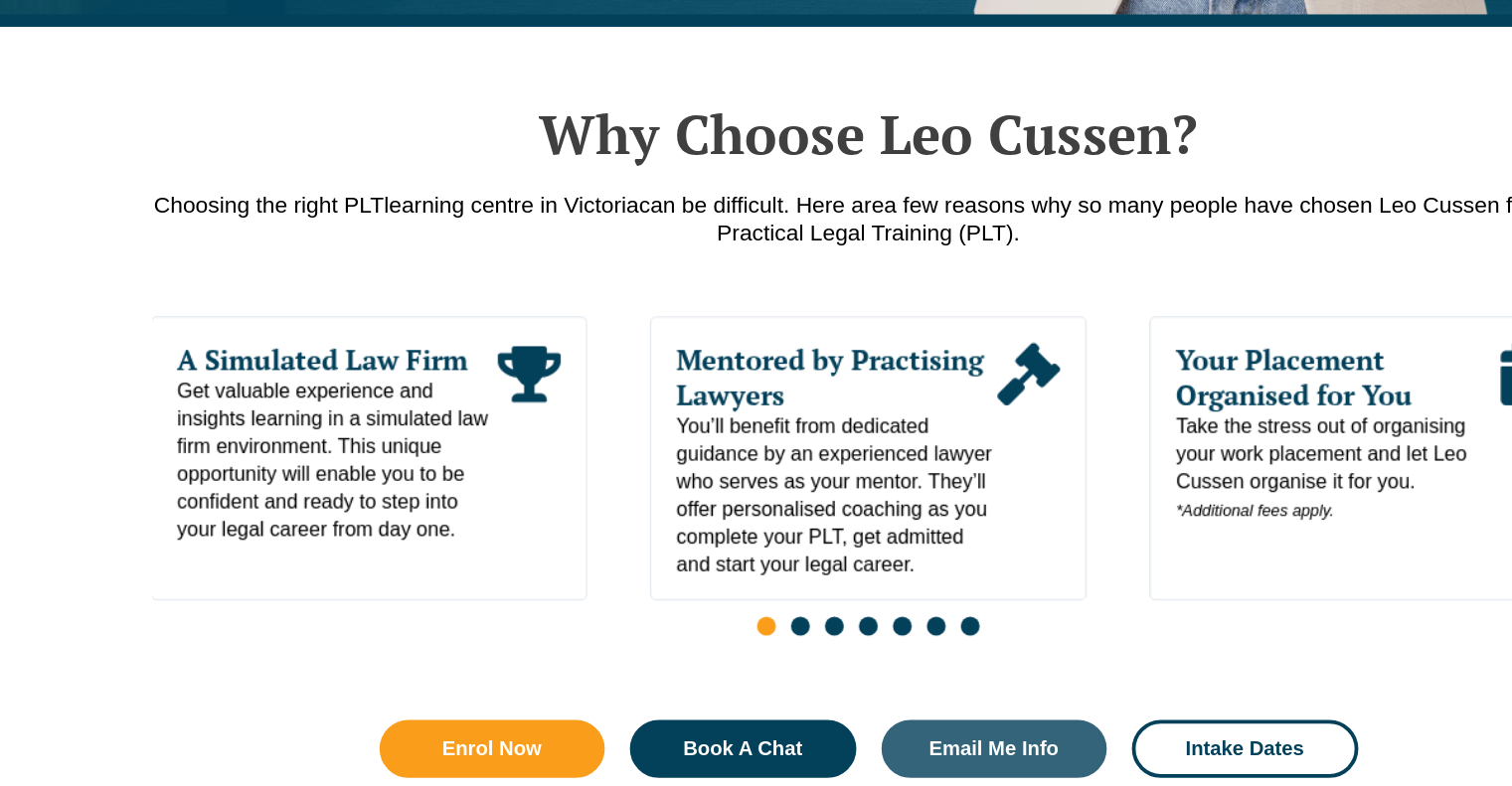 scroll, scrollTop: 869, scrollLeft: 0, axis: vertical 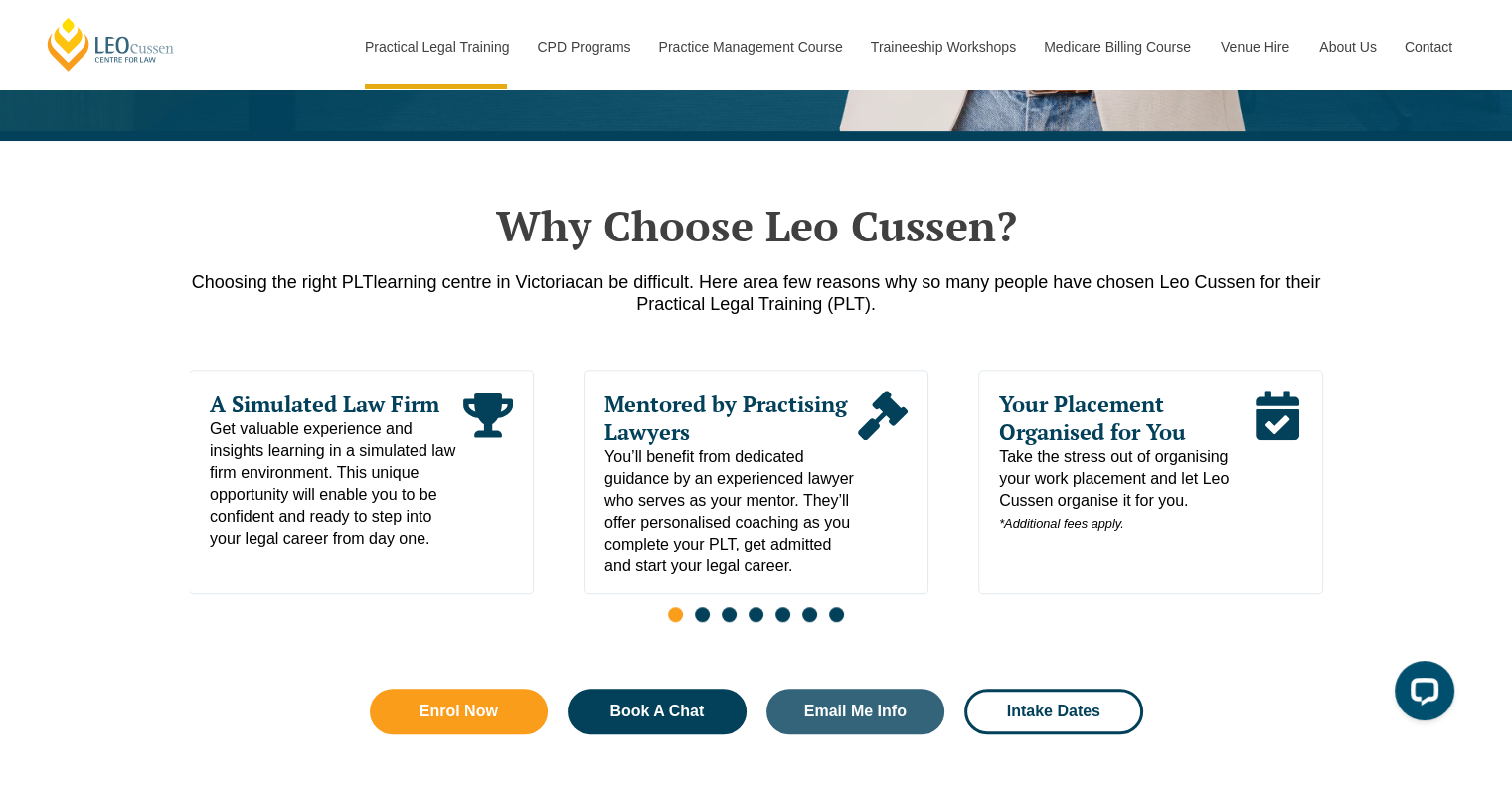click at bounding box center [702, 614] 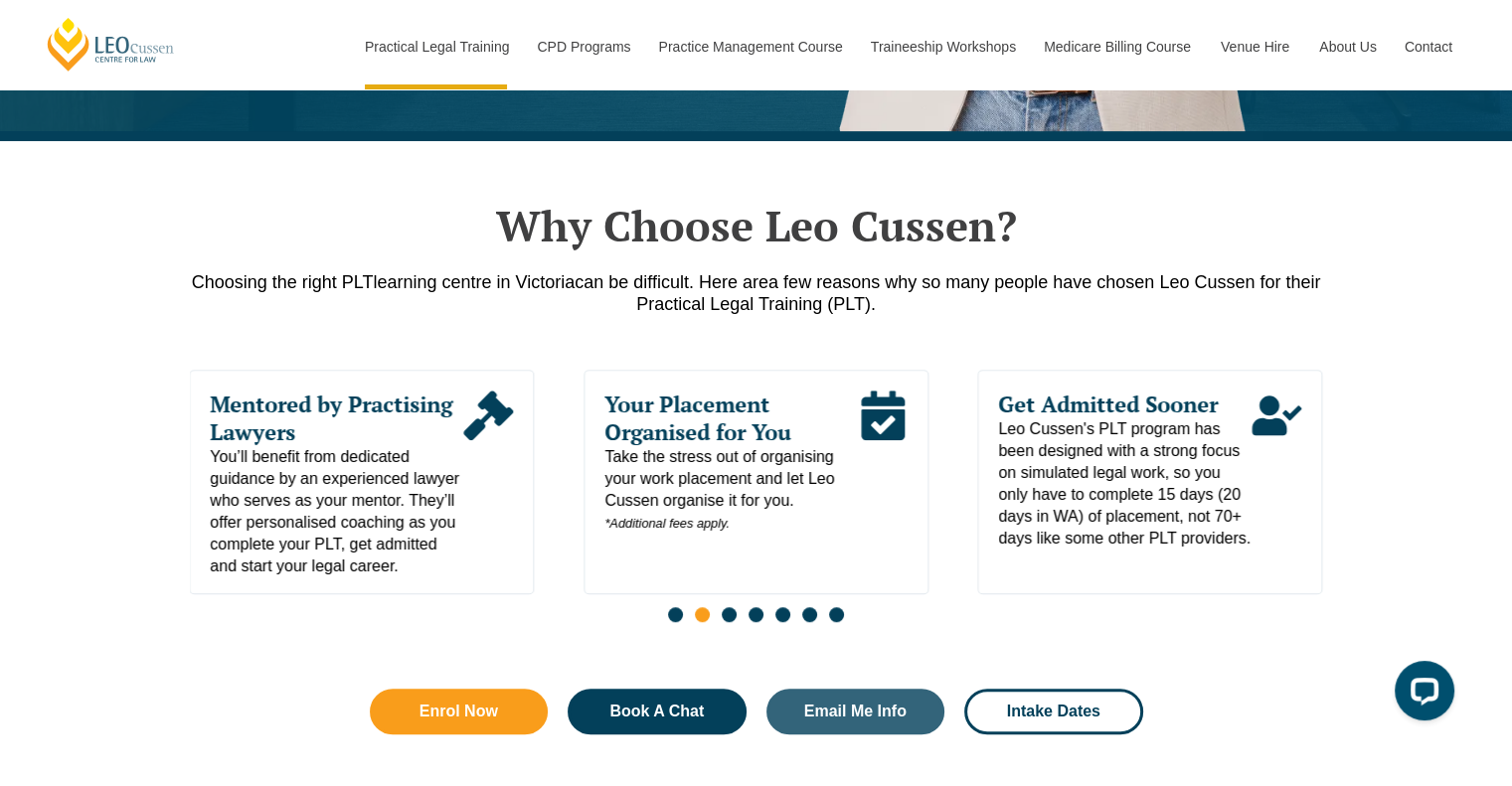 click at bounding box center (729, 614) 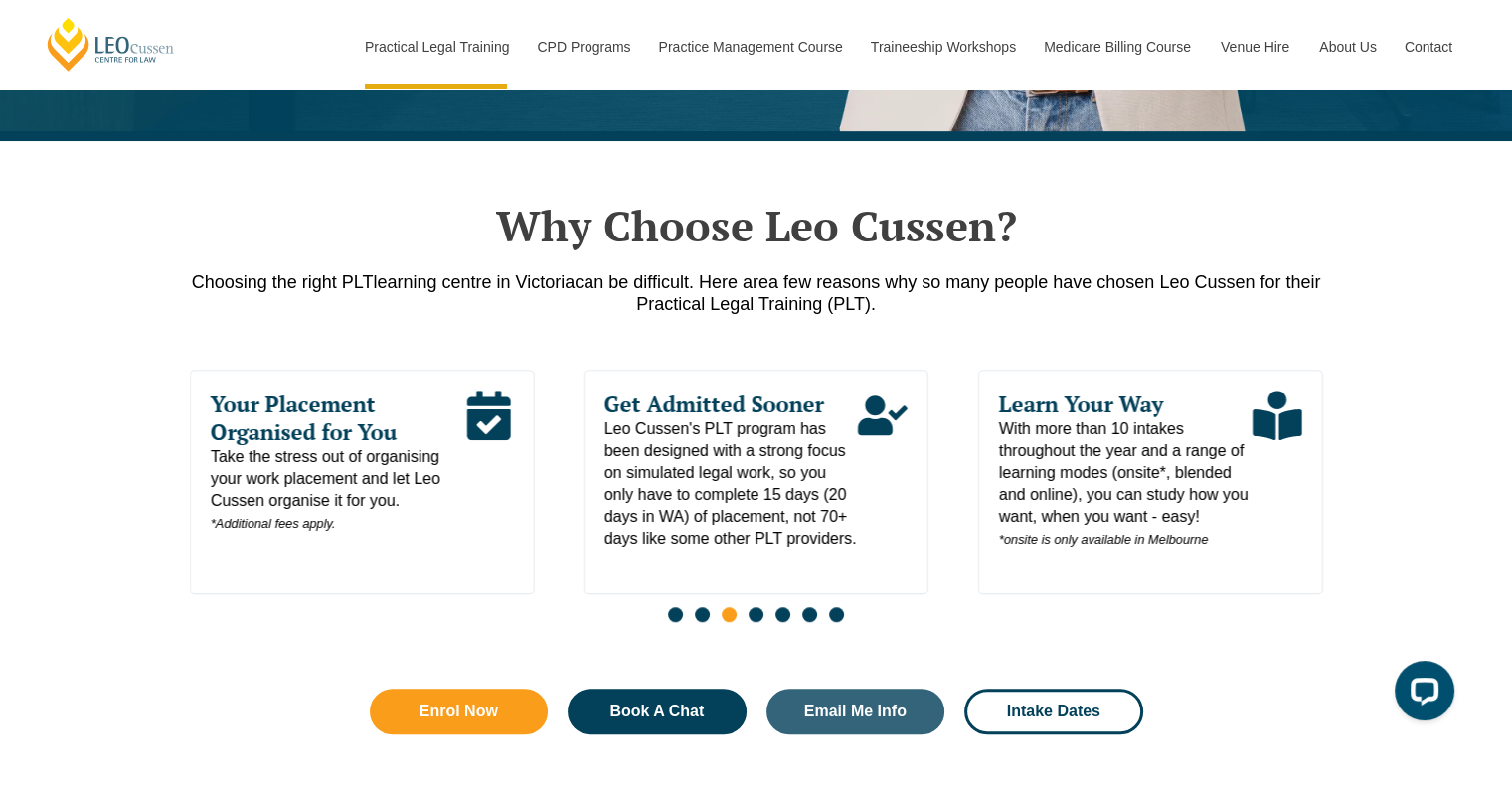 click at bounding box center (756, 614) 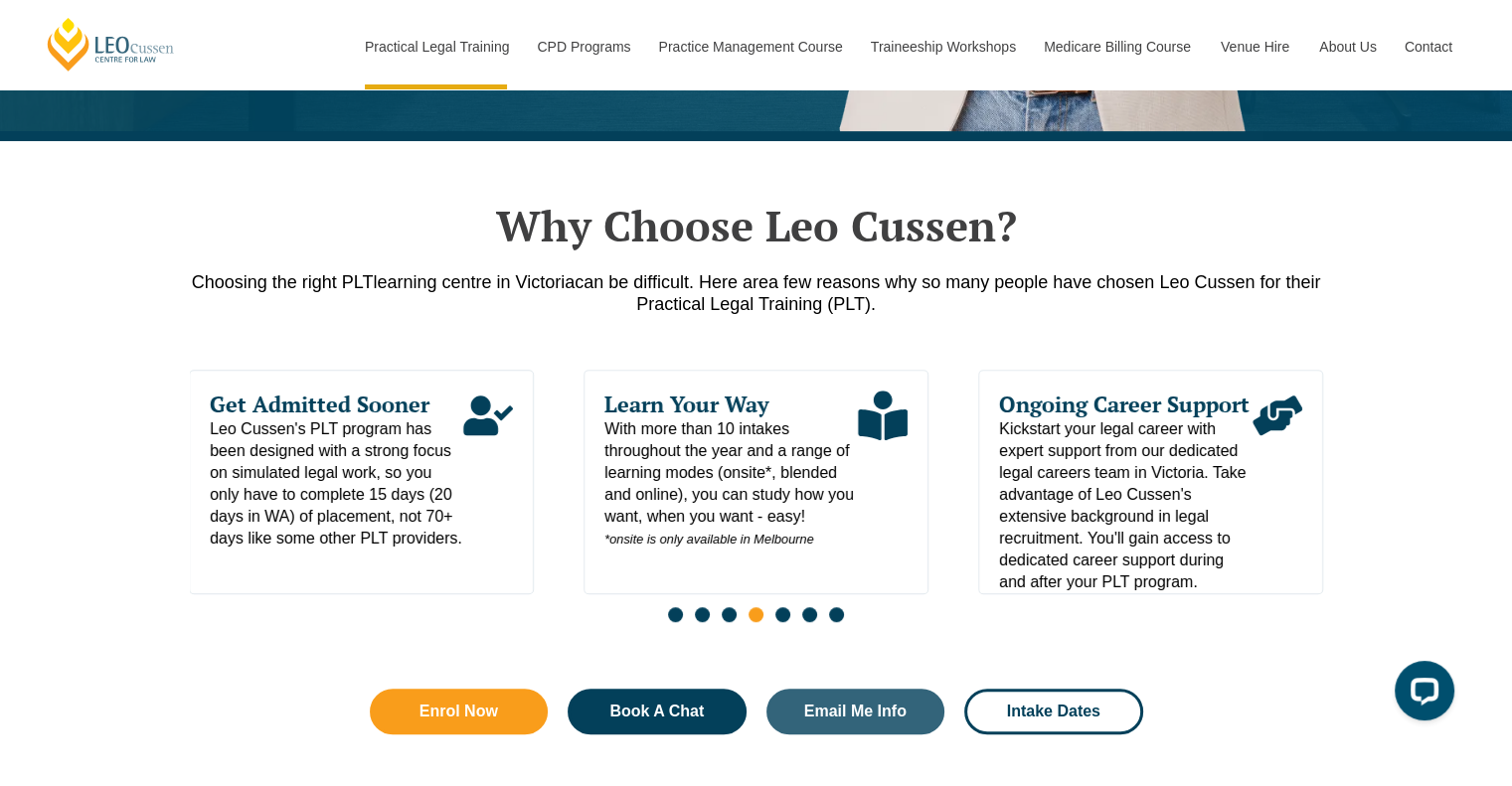 click at bounding box center (782, 614) 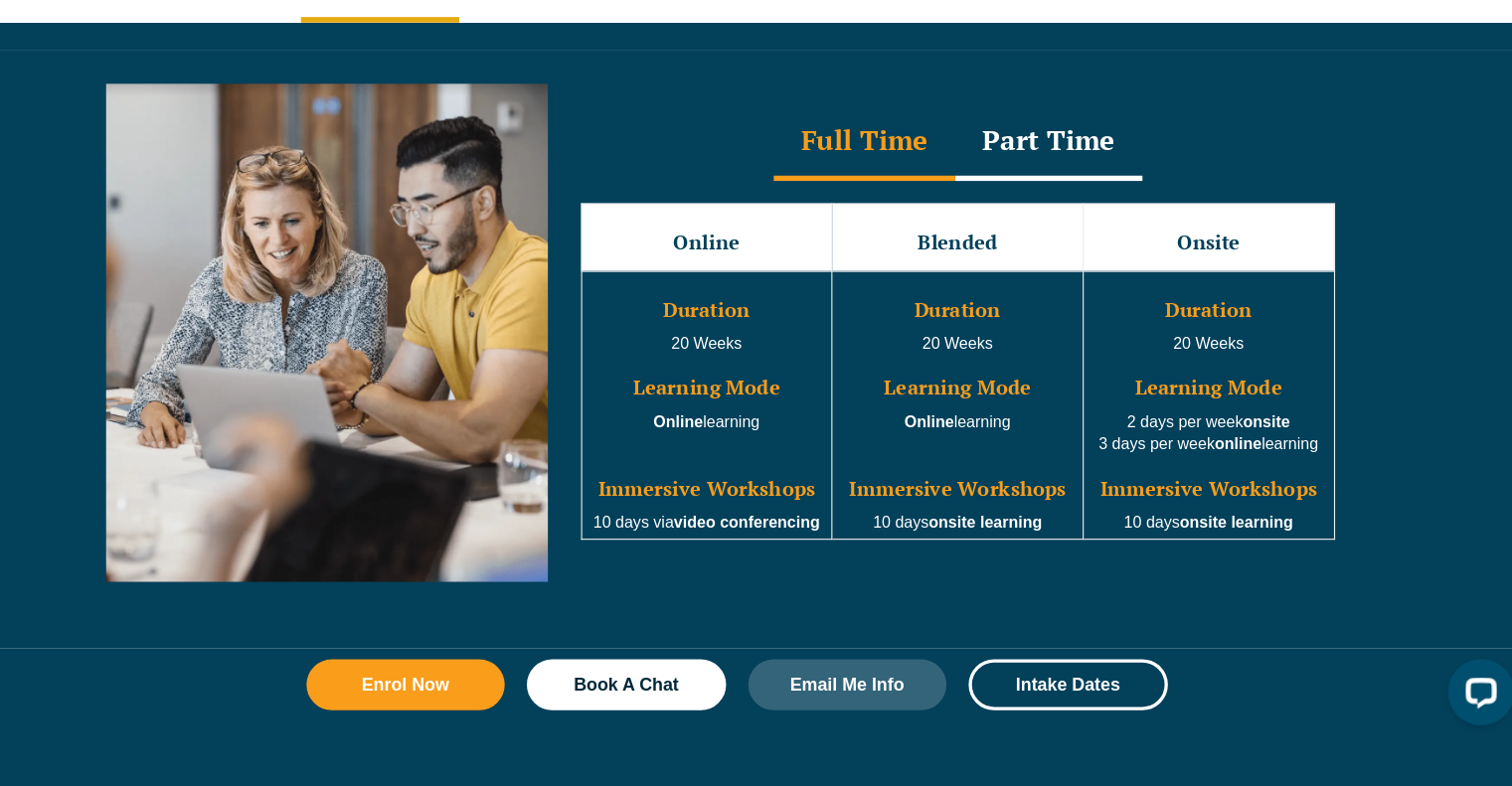 scroll, scrollTop: 1780, scrollLeft: 0, axis: vertical 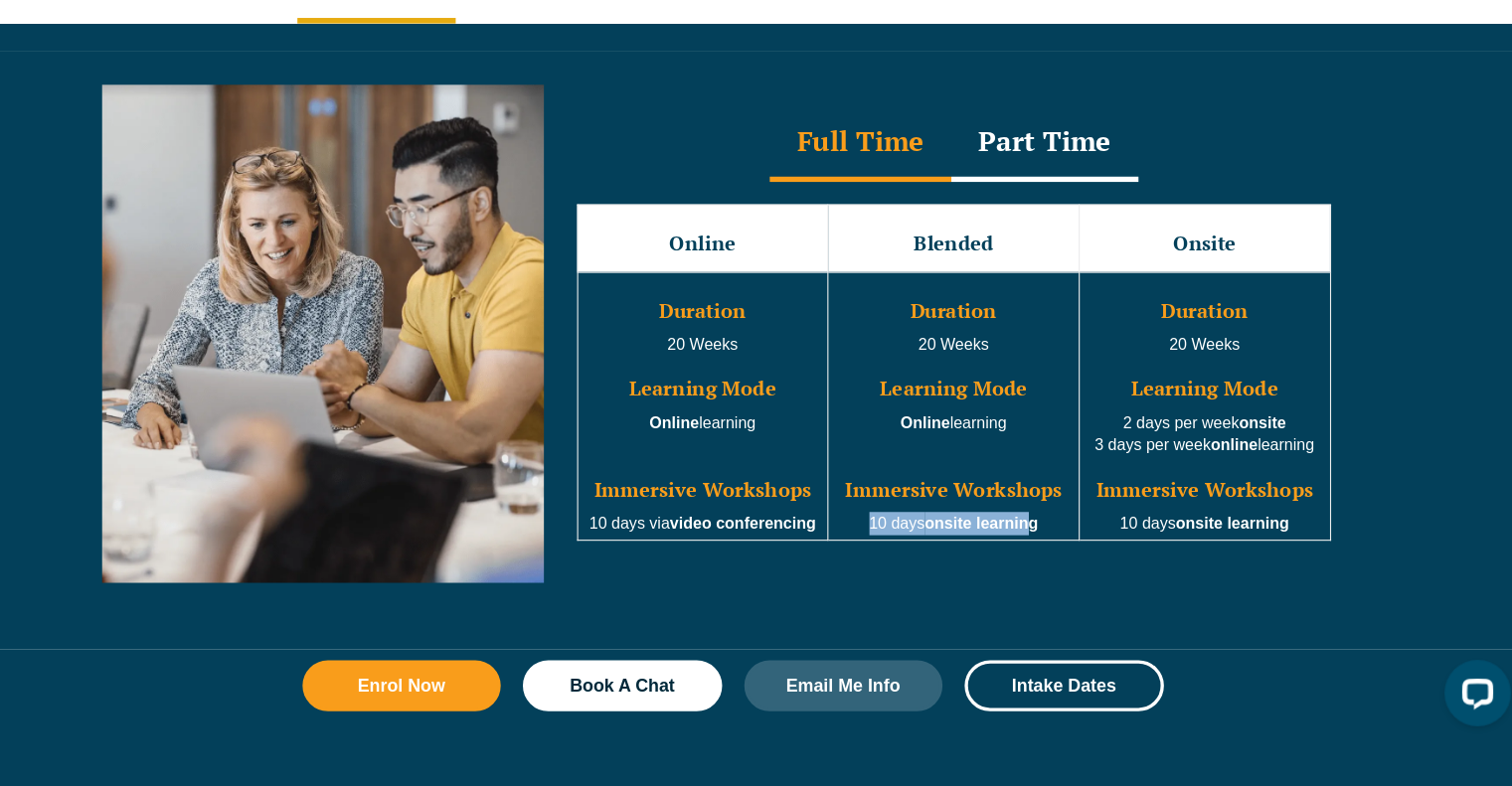 drag, startPoint x: 1019, startPoint y: 563, endPoint x: 857, endPoint y: 570, distance: 162.15116 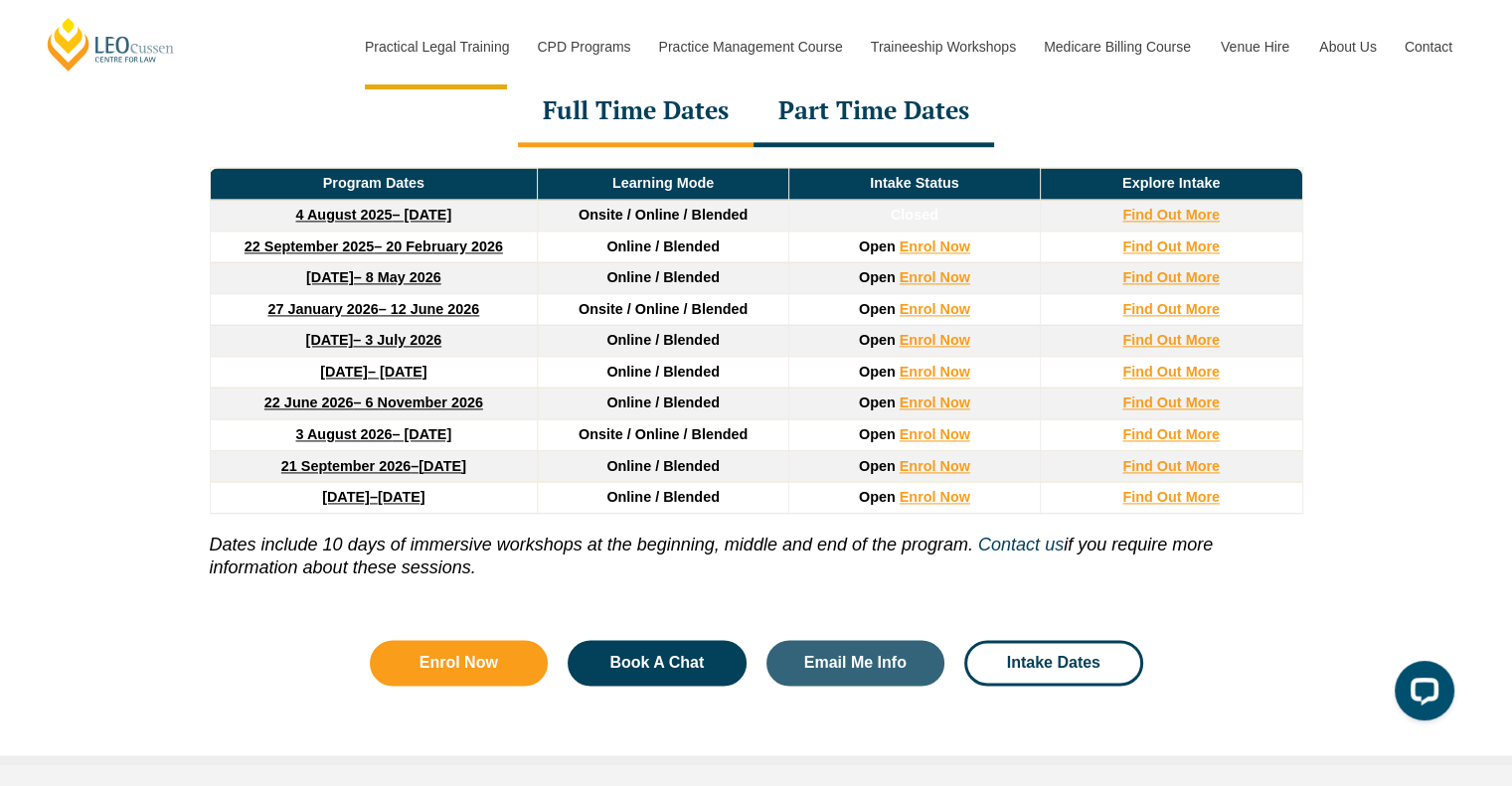 scroll, scrollTop: 2527, scrollLeft: 0, axis: vertical 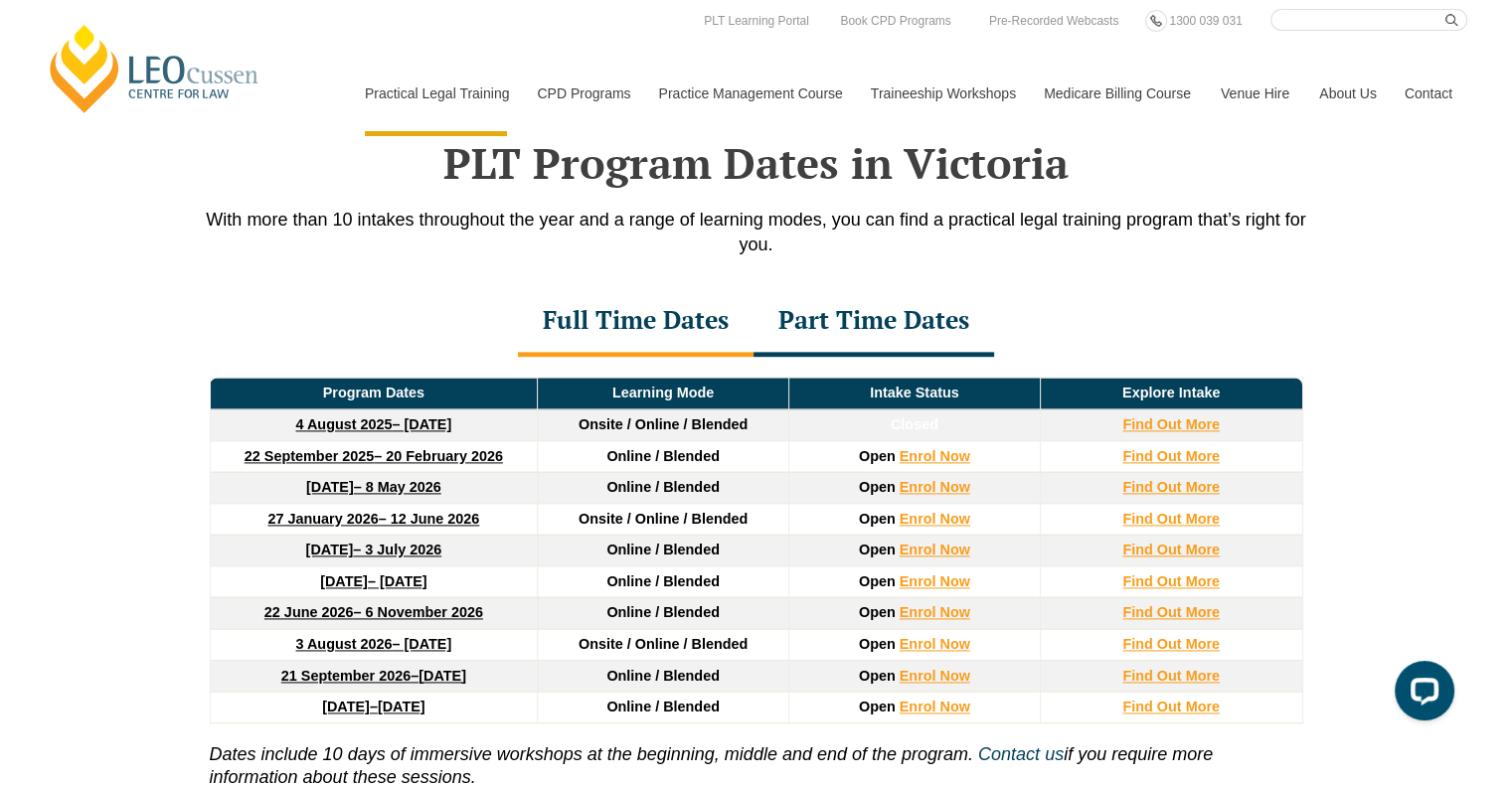 click on "Victoria CPD Programs" at bounding box center (0, 0) 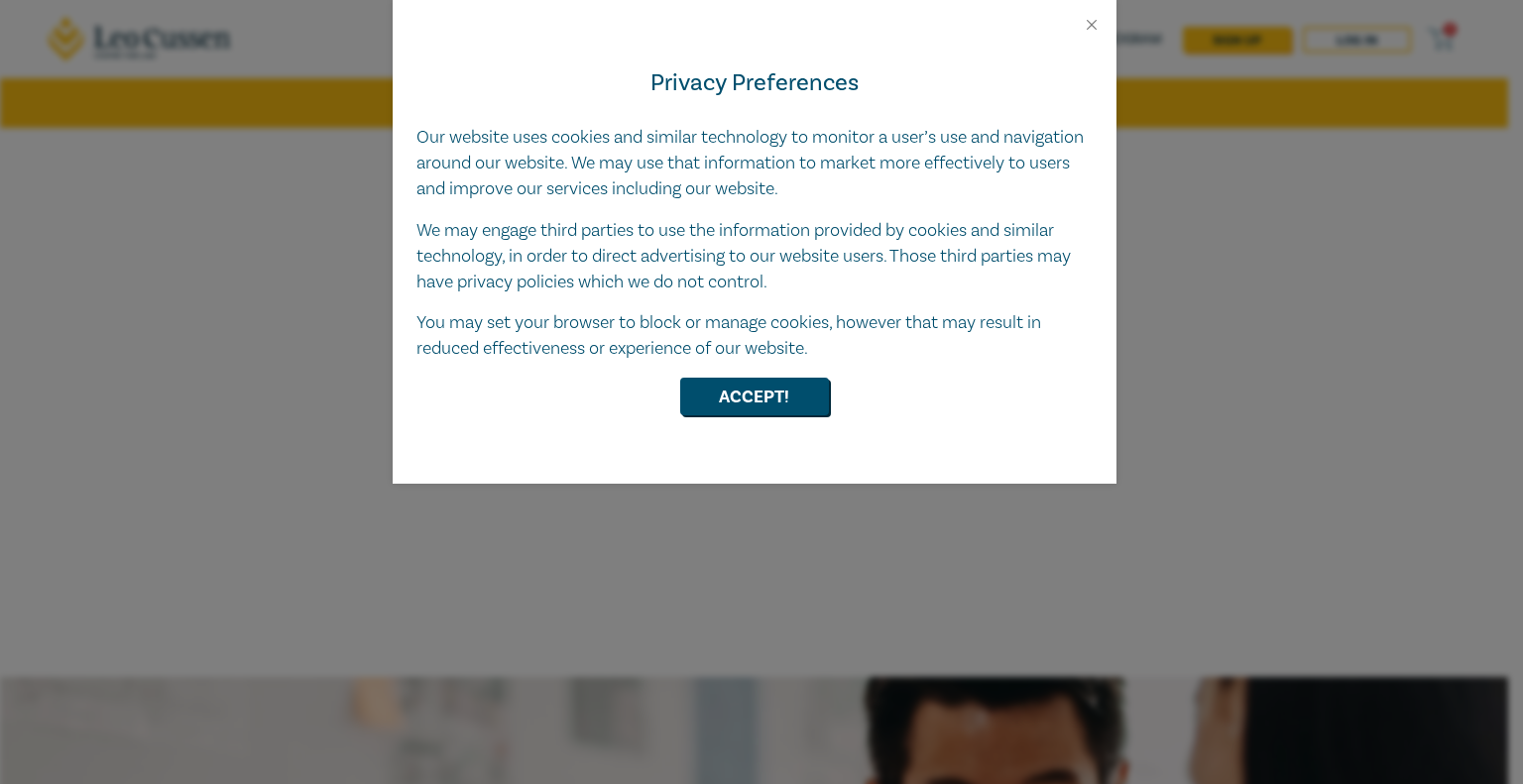 scroll, scrollTop: 0, scrollLeft: 0, axis: both 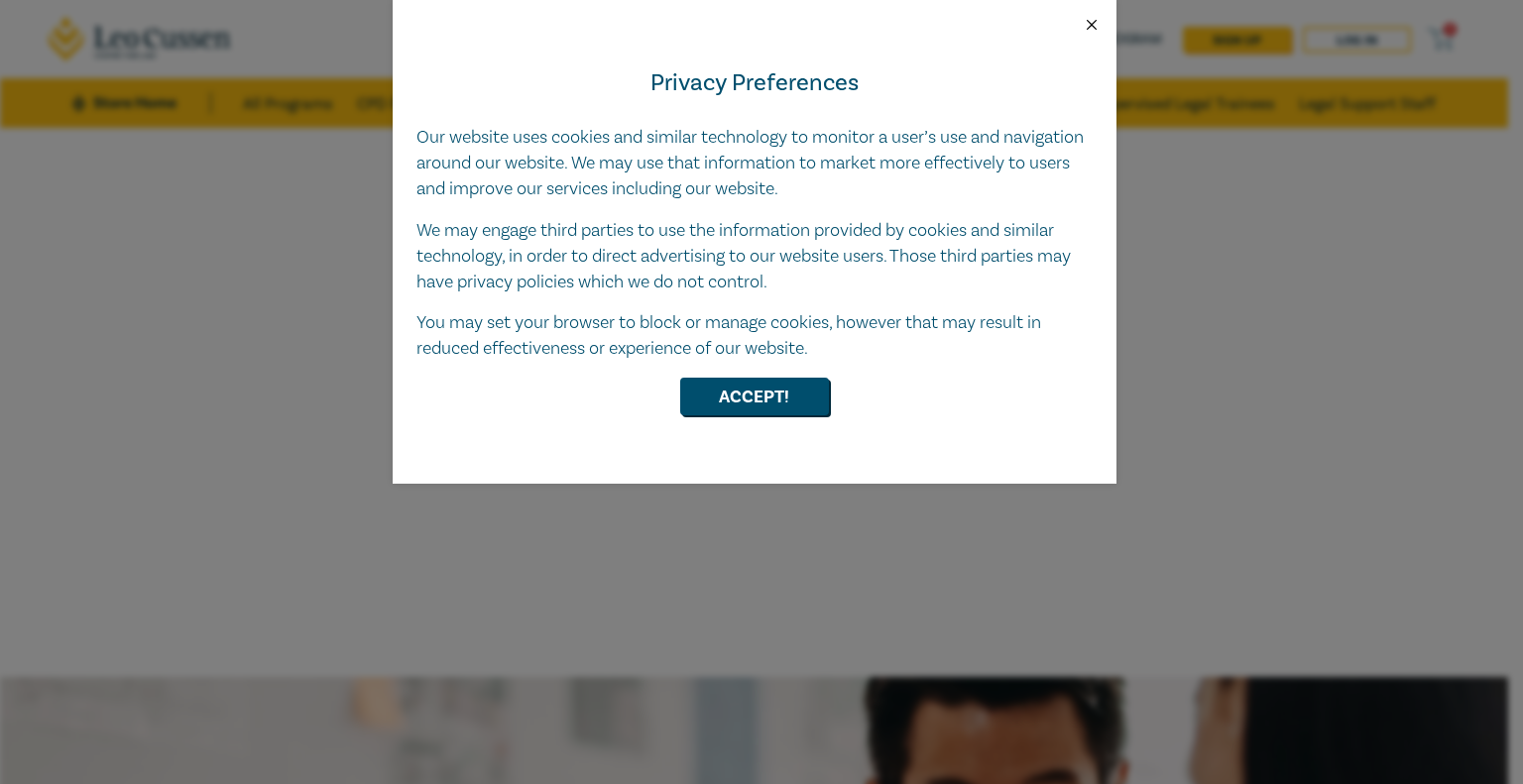 click at bounding box center (1092, 25) 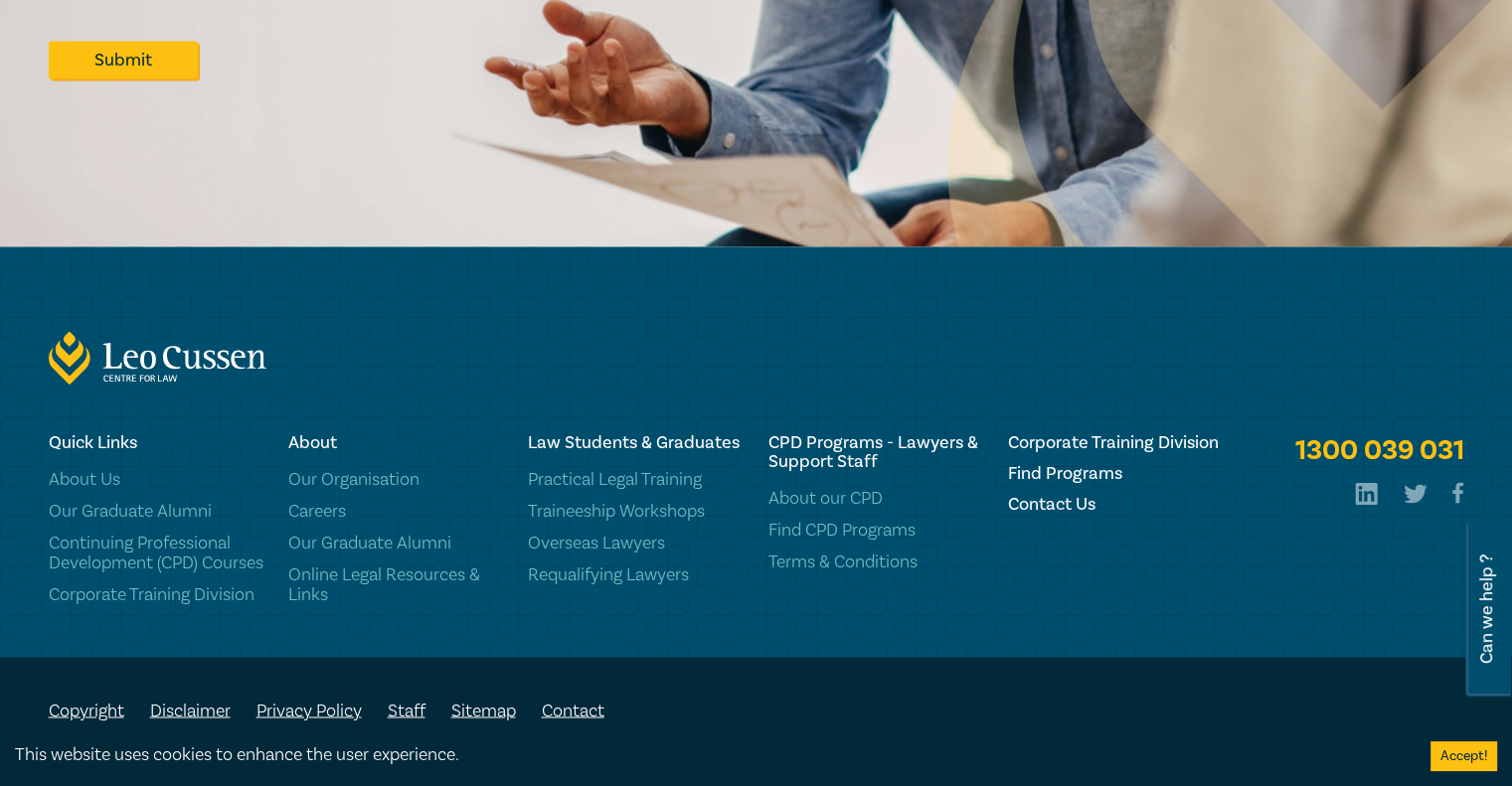 scroll, scrollTop: 3083, scrollLeft: 0, axis: vertical 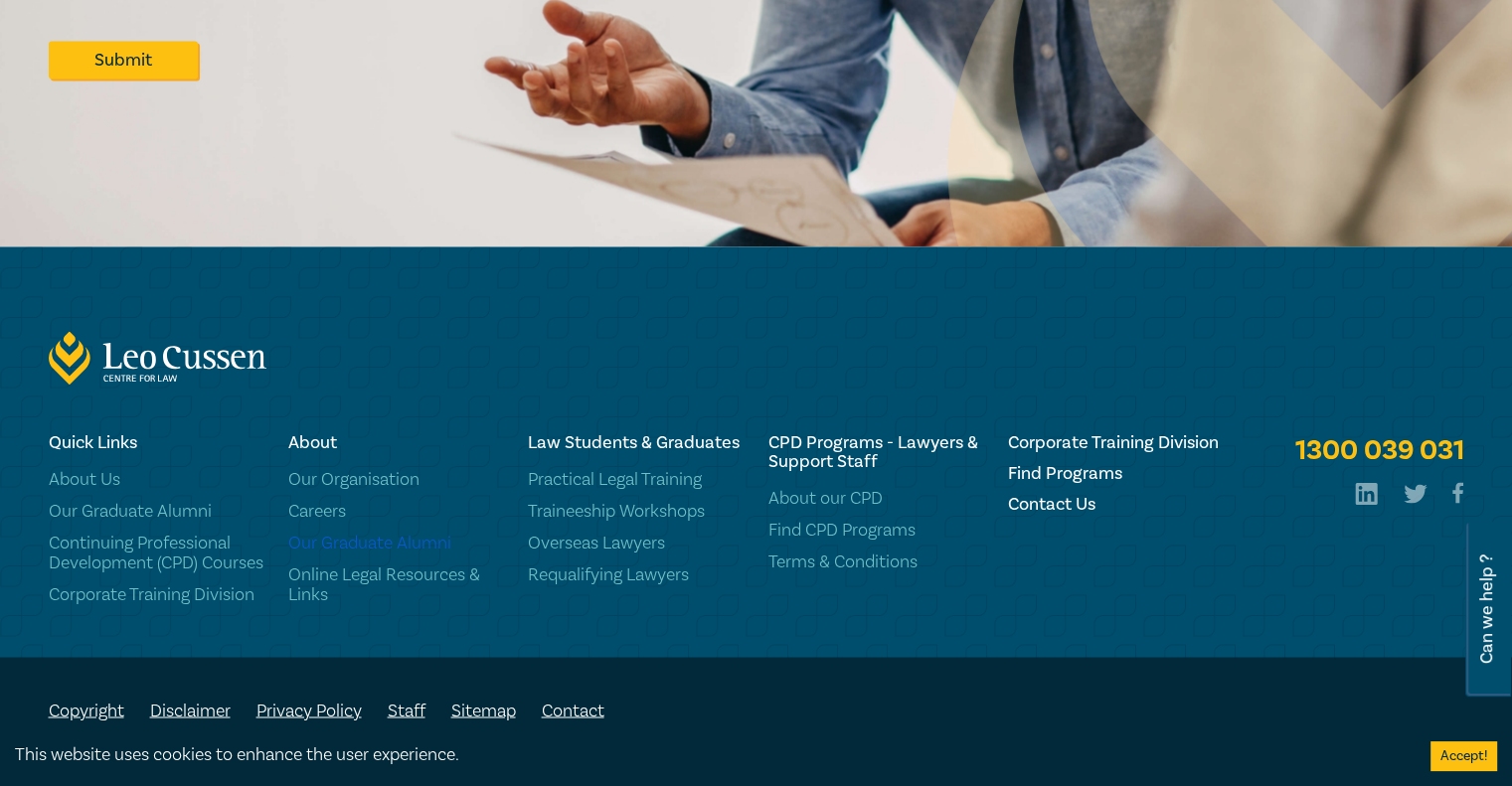 click on "Our Graduate Alumni" at bounding box center (396, 544) 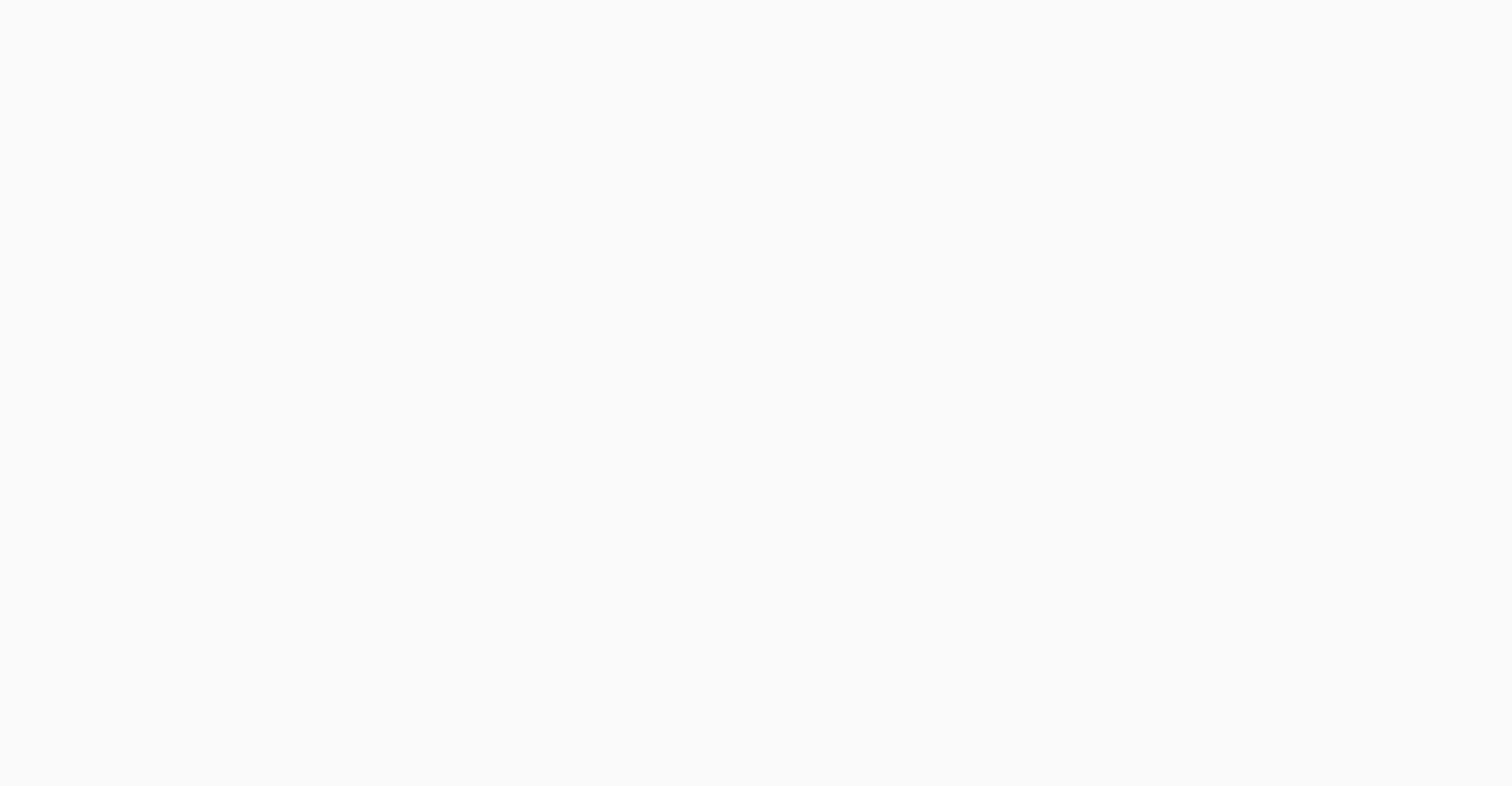 scroll, scrollTop: 0, scrollLeft: 0, axis: both 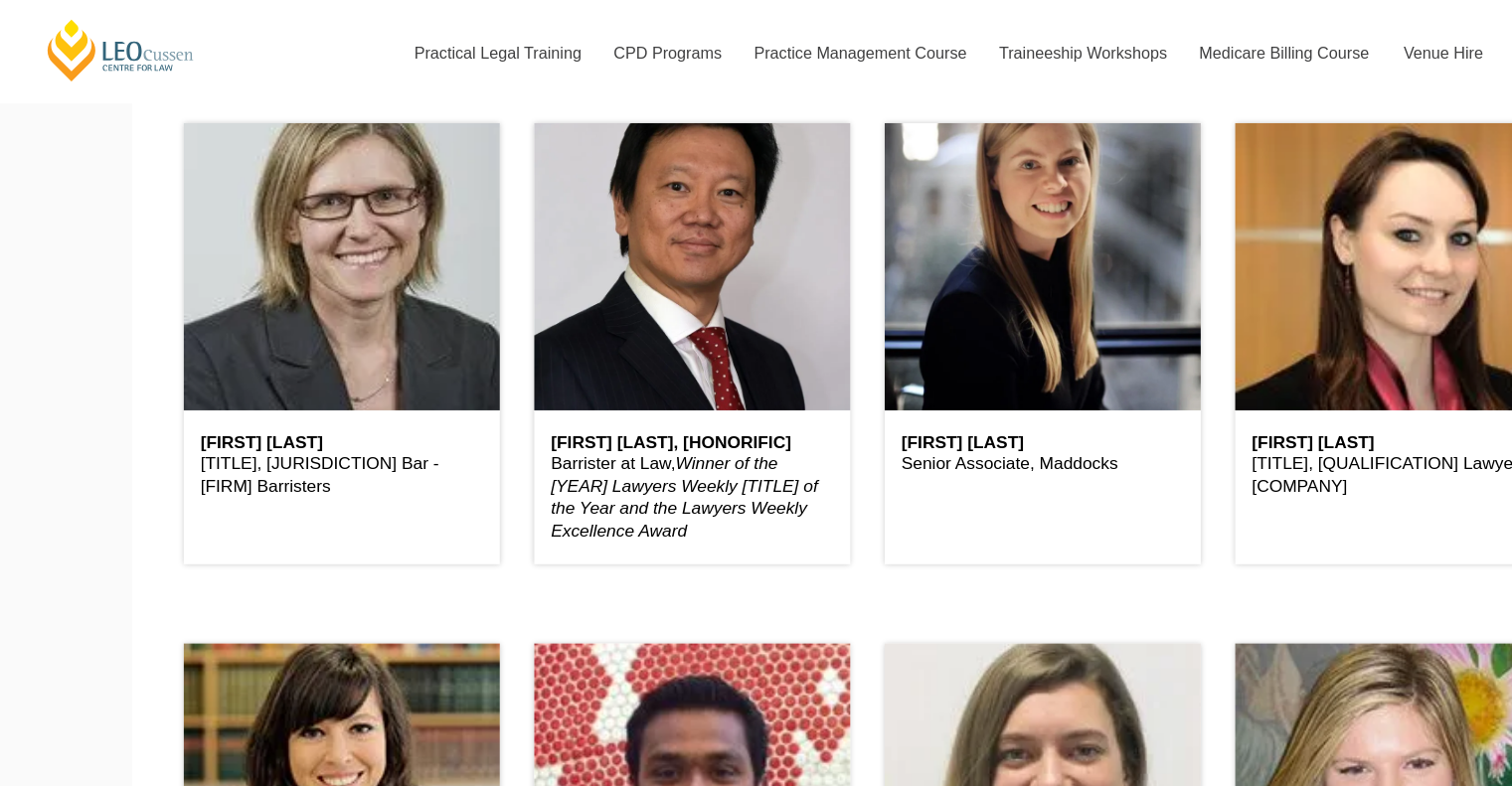 click on "Aimee Kinda" at bounding box center (301, 384) 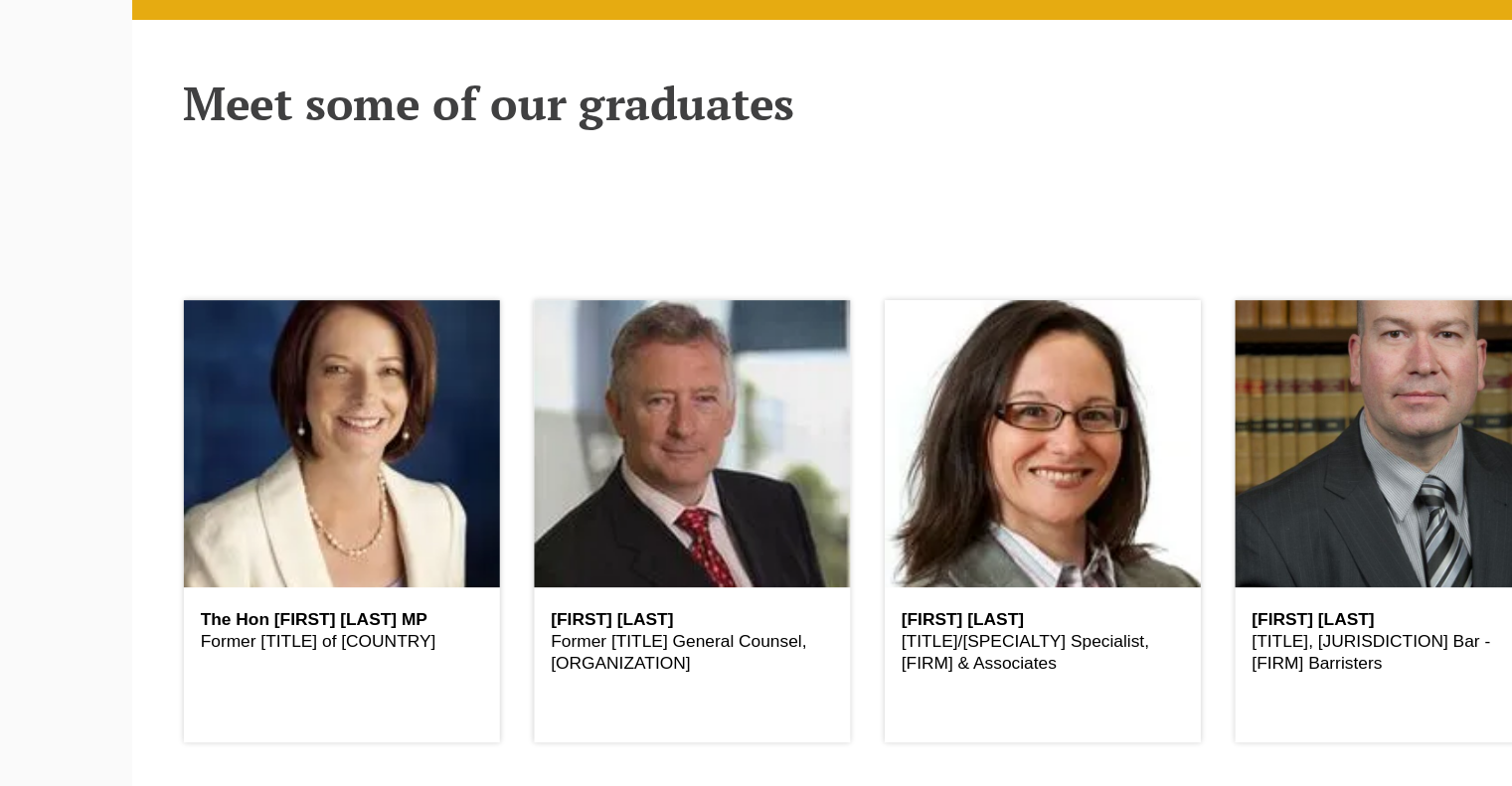 scroll, scrollTop: 644, scrollLeft: 0, axis: vertical 